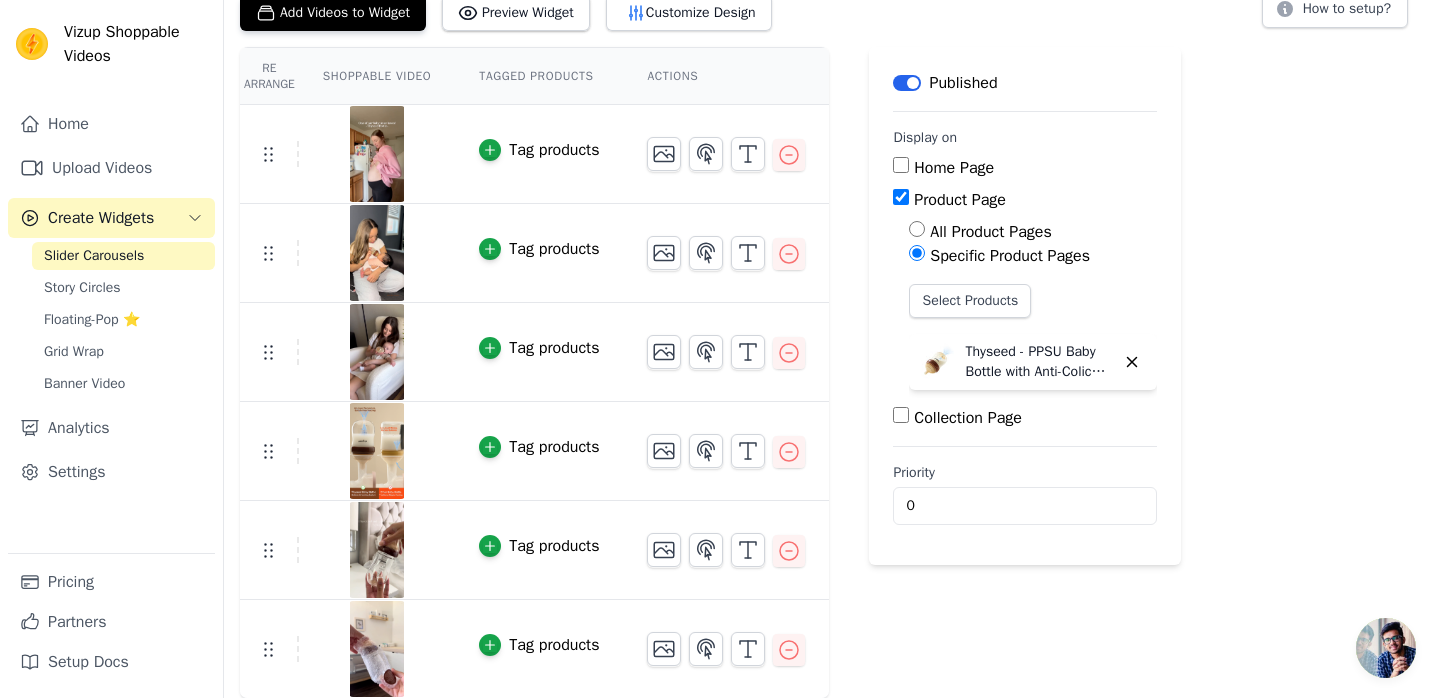 scroll, scrollTop: 0, scrollLeft: 0, axis: both 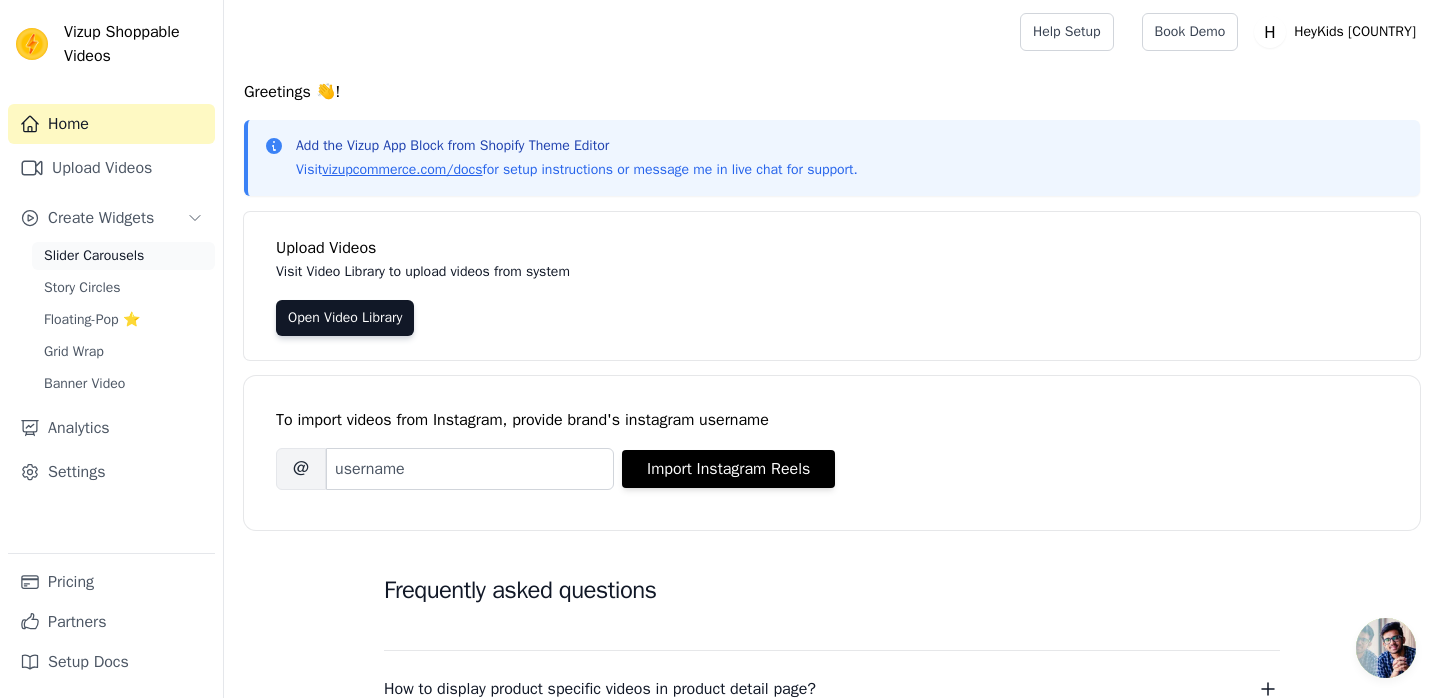 click on "Slider Carousels" at bounding box center (94, 256) 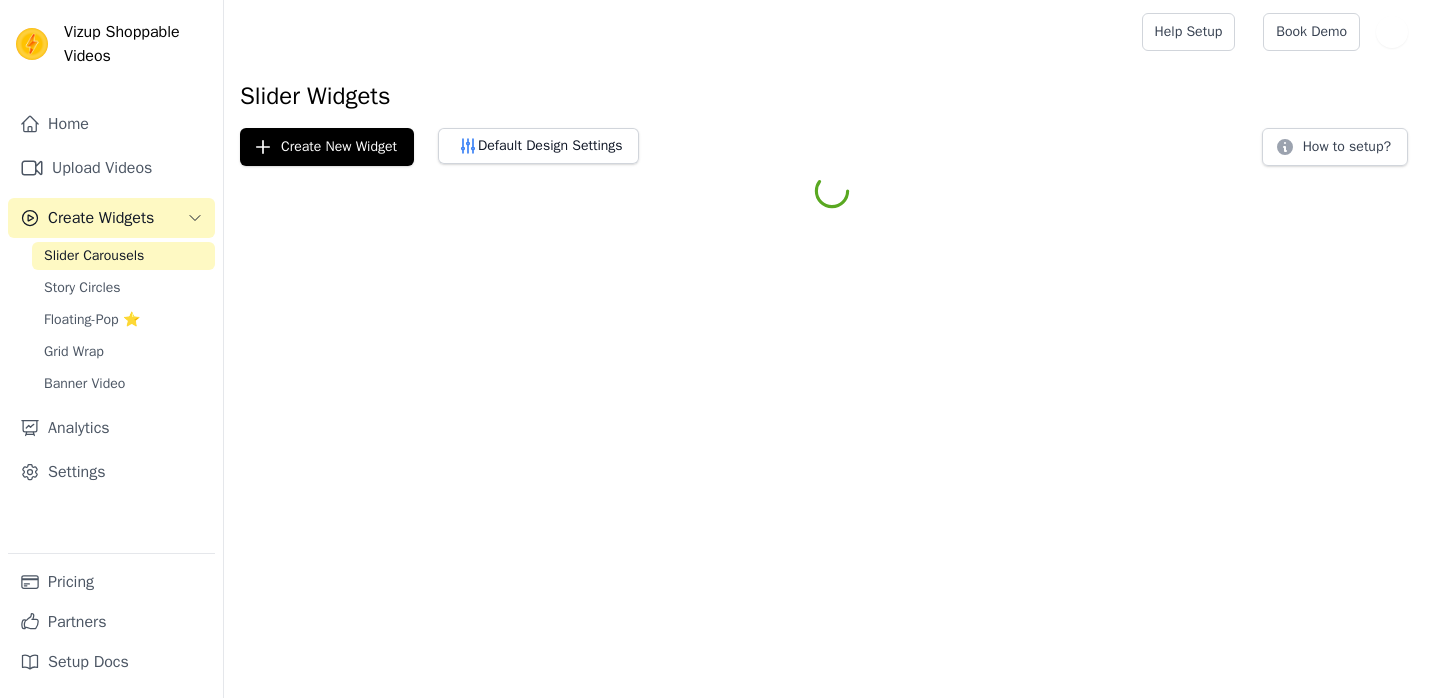 scroll, scrollTop: 0, scrollLeft: 0, axis: both 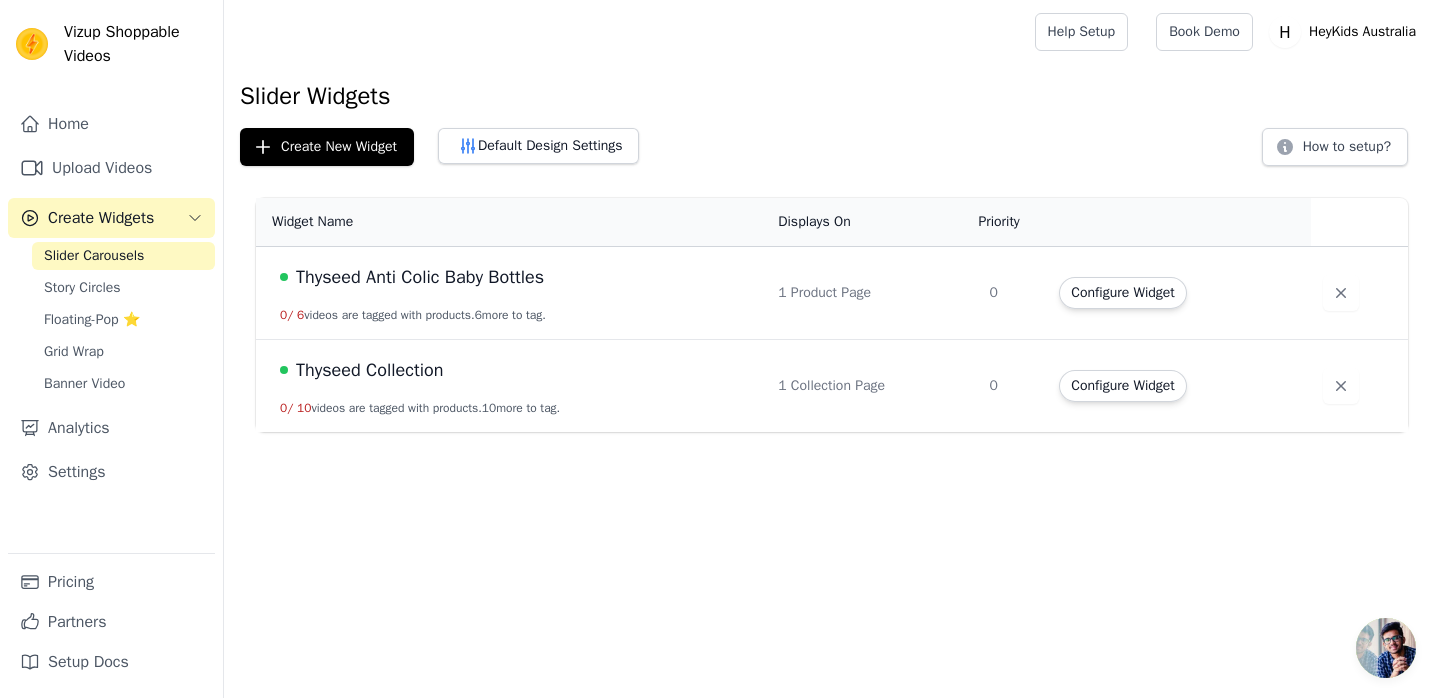 click on "Thyseed Collection   0  /   10  videos are tagged with products.
10  more to tag." at bounding box center (511, 386) 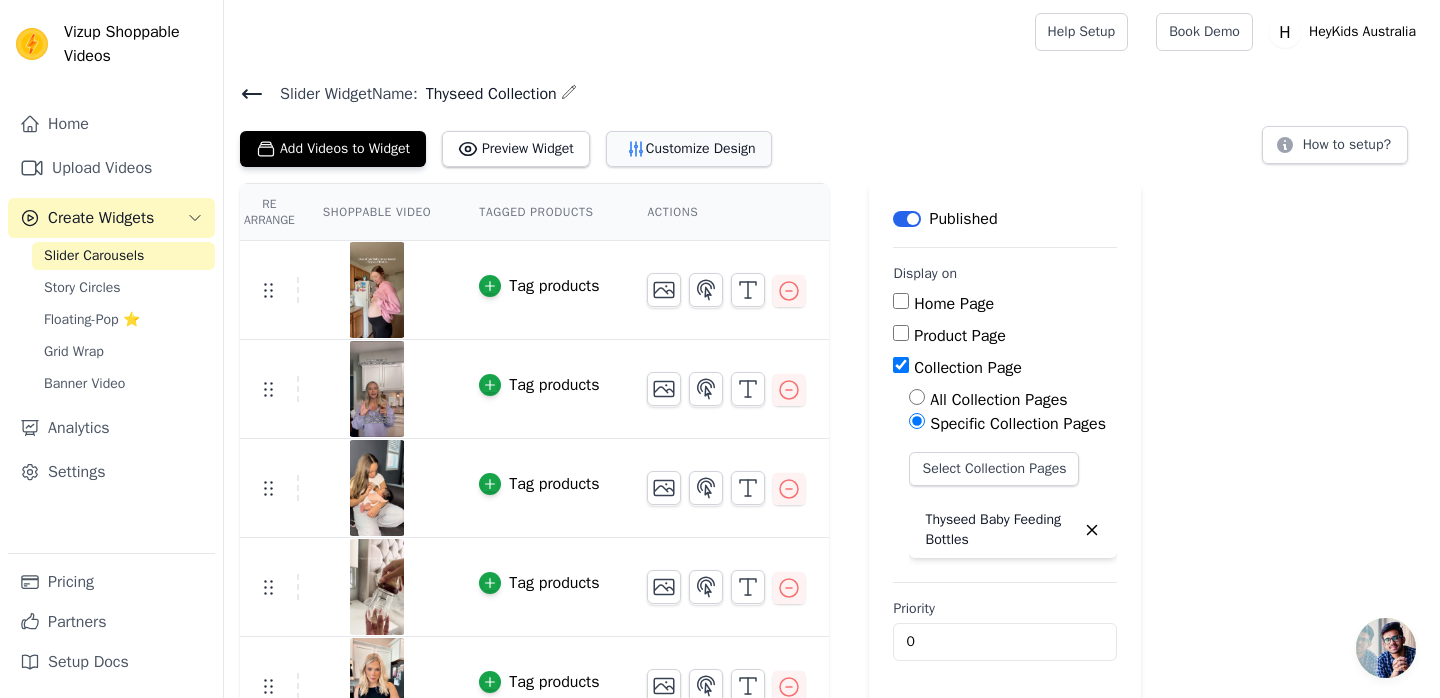 click on "Customize Design" at bounding box center (689, 149) 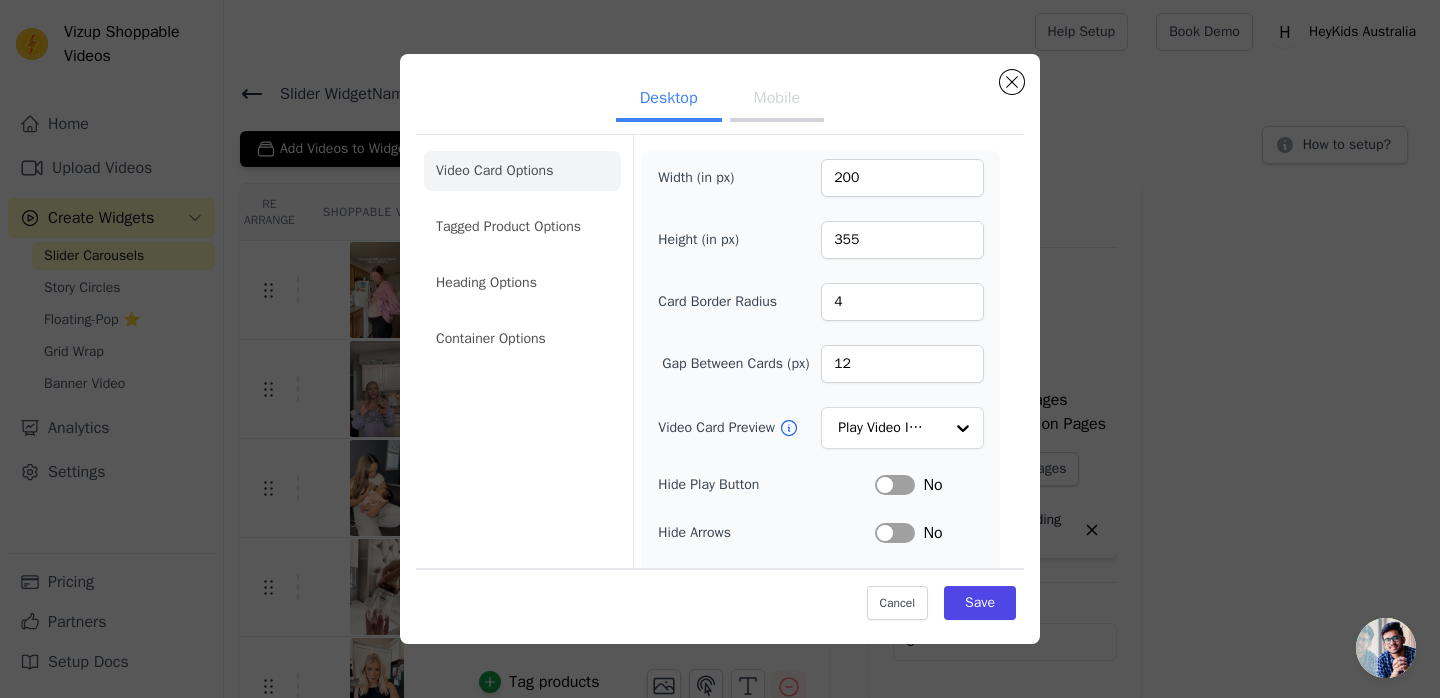 scroll, scrollTop: 86, scrollLeft: 0, axis: vertical 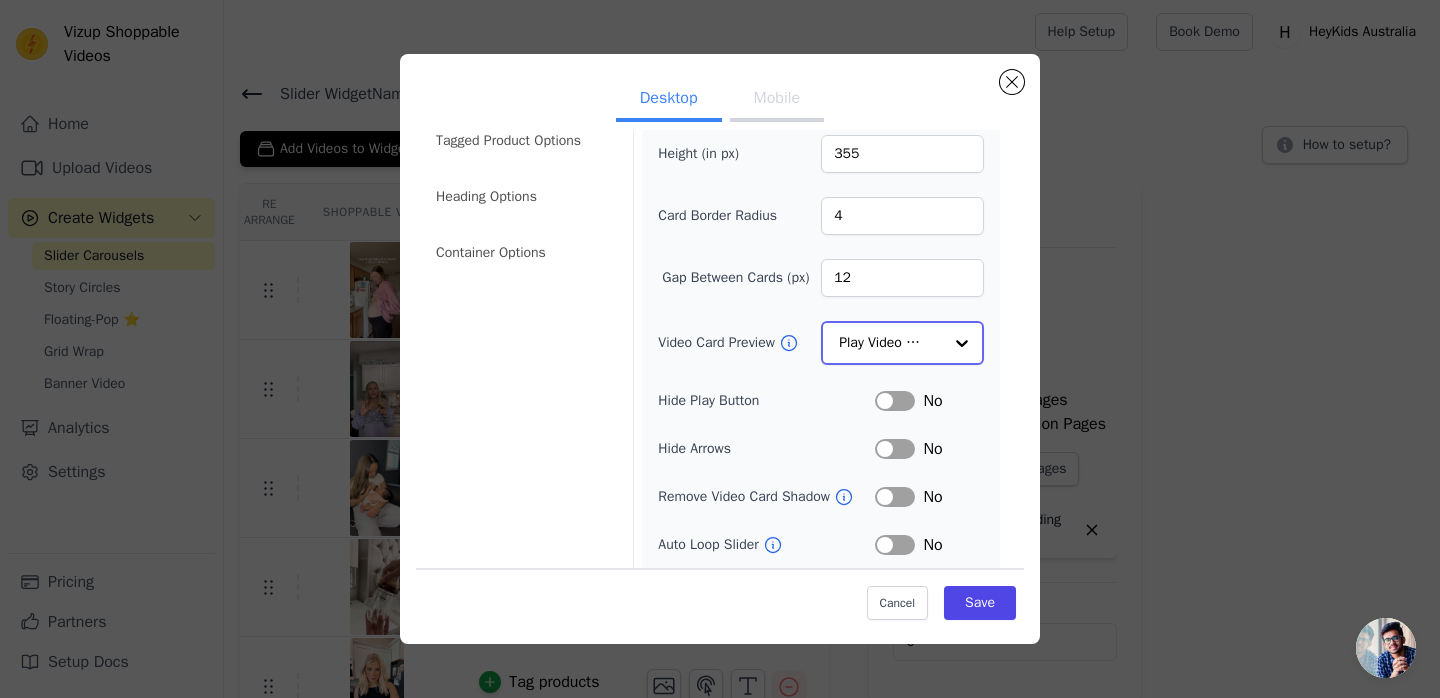 click on "Video Card Preview" 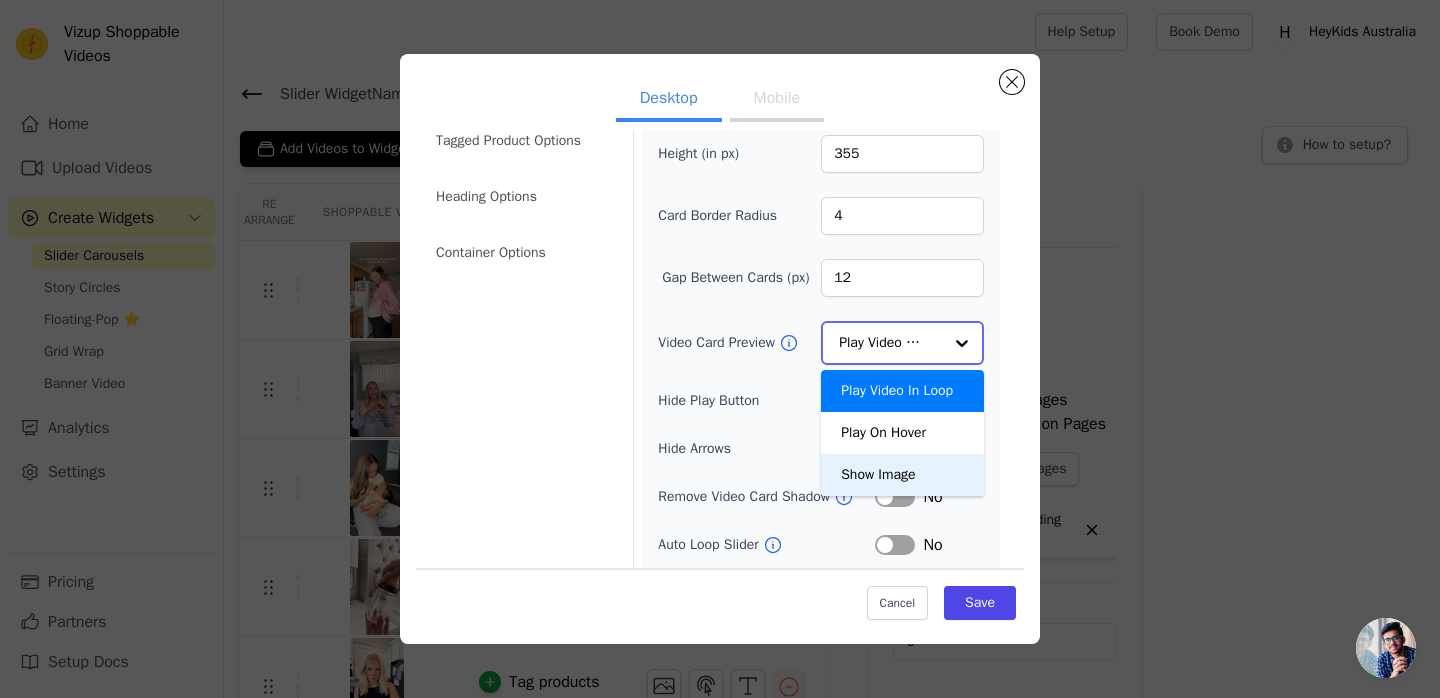 click on "Show Image" at bounding box center (902, 475) 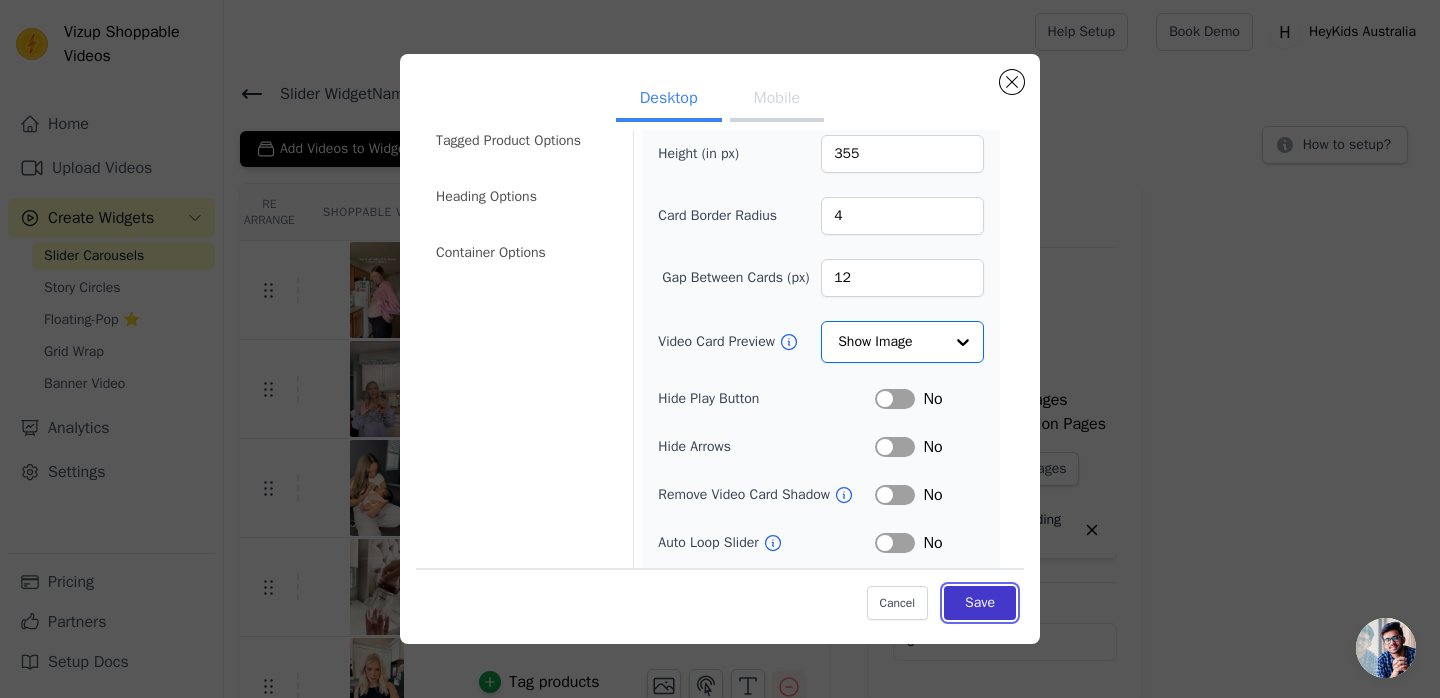 click on "Save" at bounding box center (980, 603) 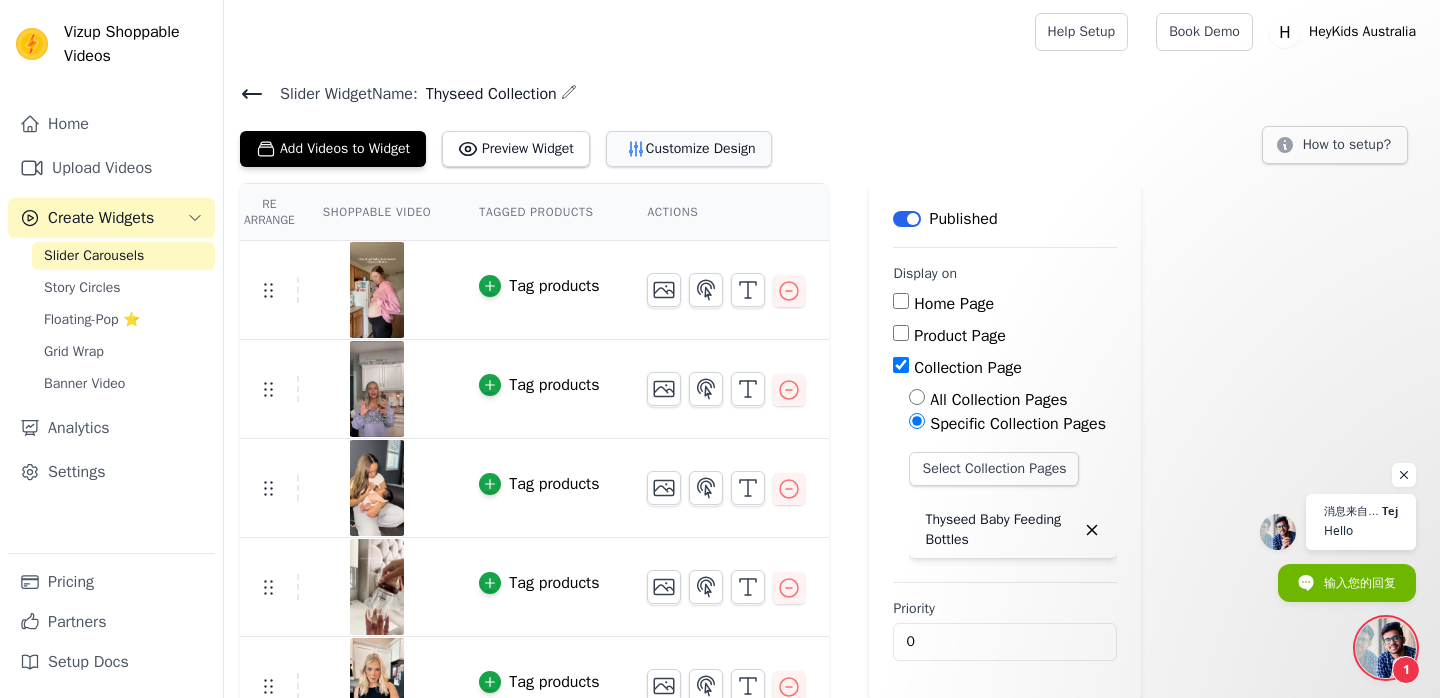 click on "Customize Design" at bounding box center [689, 149] 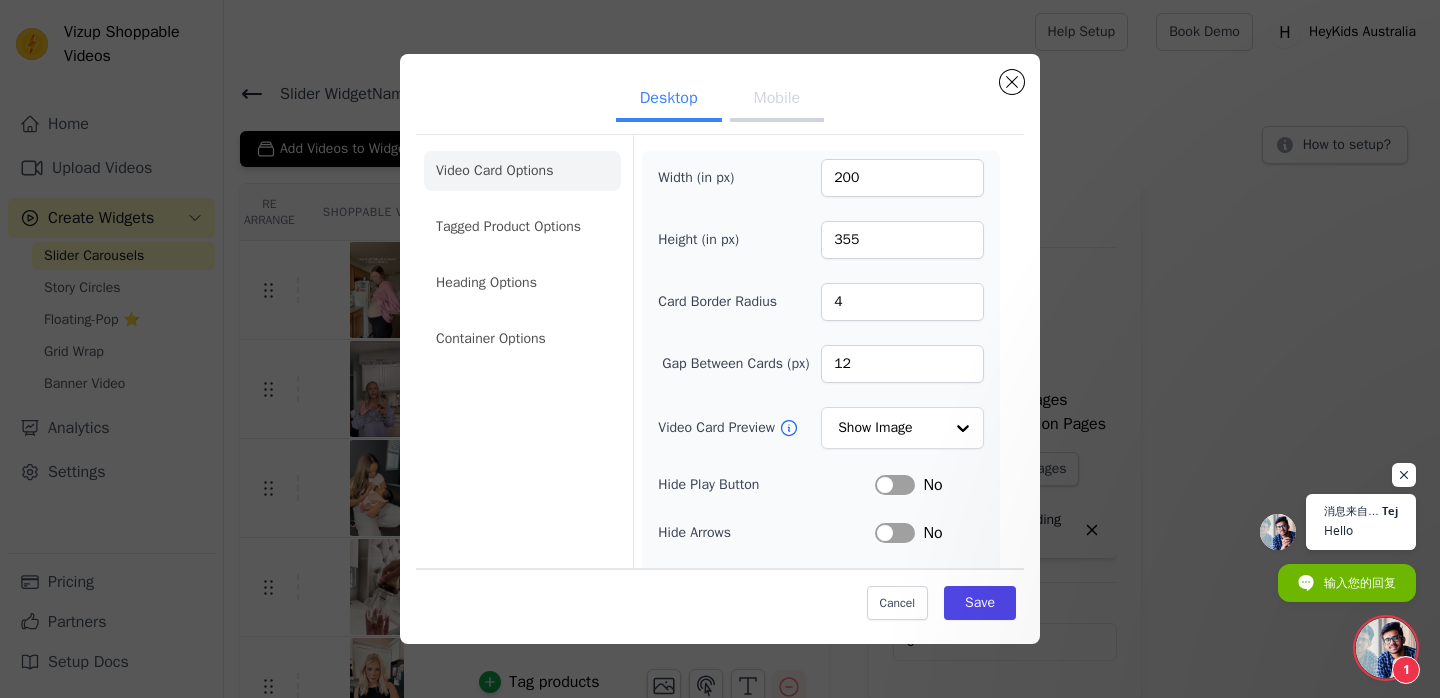 click on "Mobile" at bounding box center (777, 100) 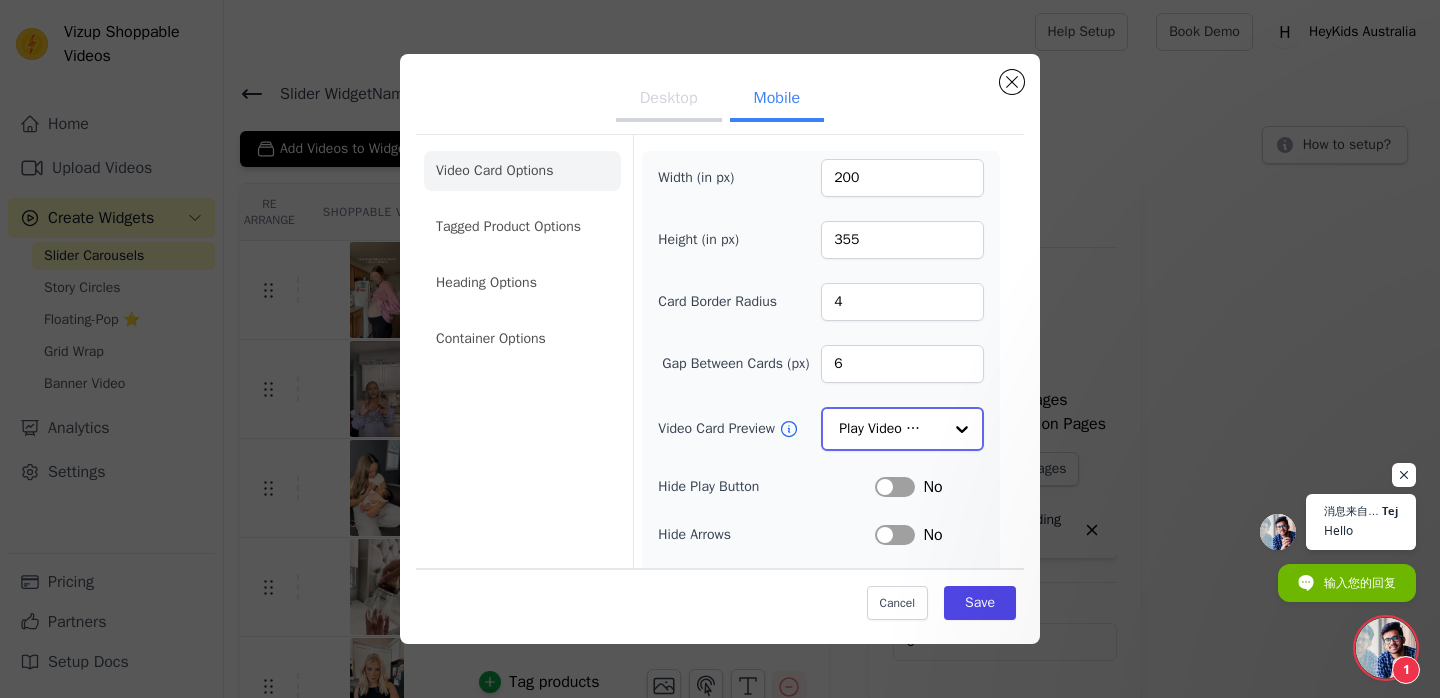 click on "Video Card Preview" 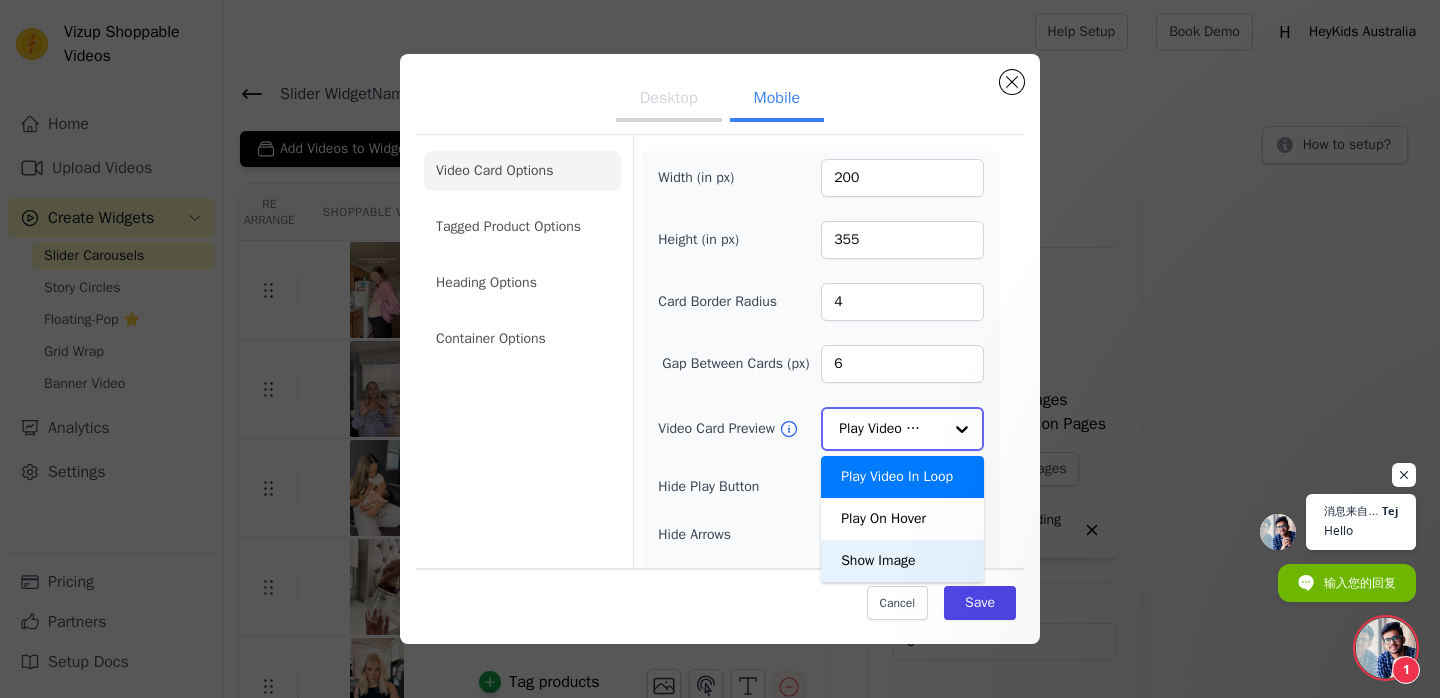 click on "Show Image" at bounding box center (902, 561) 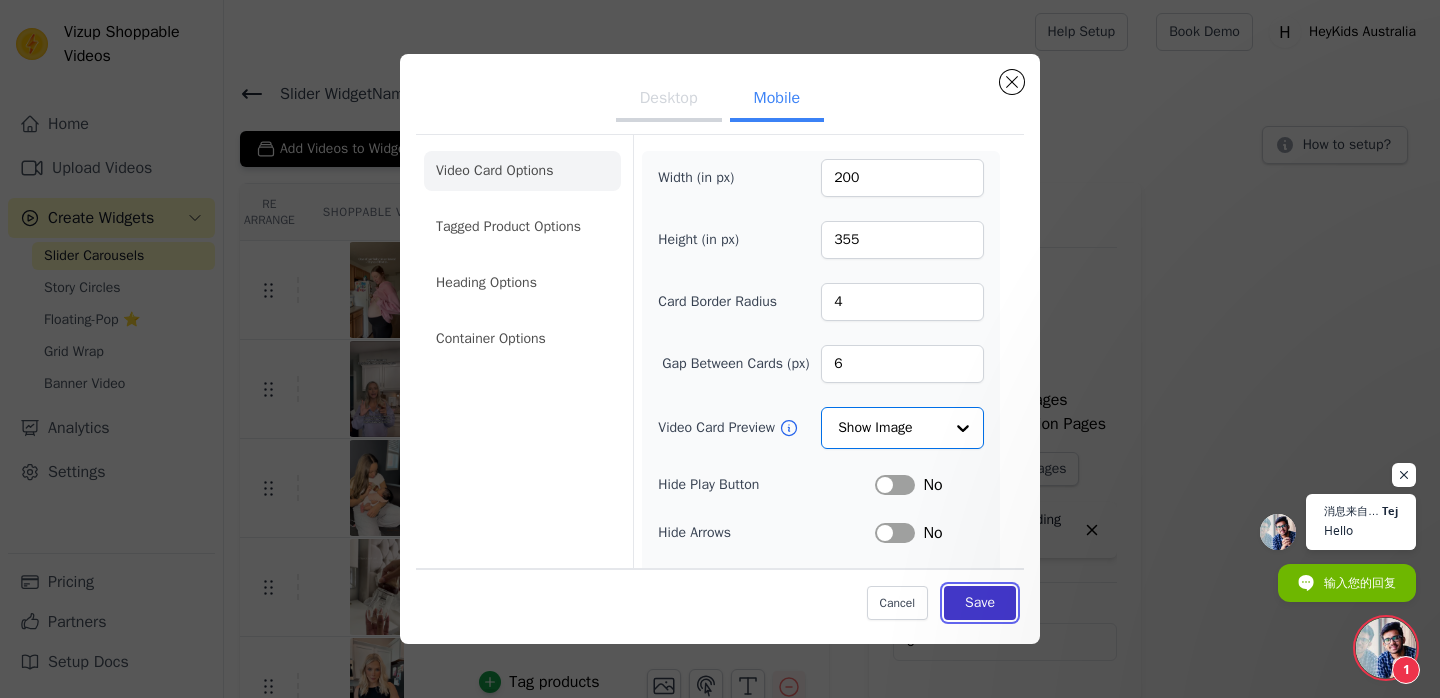 click on "Save" at bounding box center (980, 603) 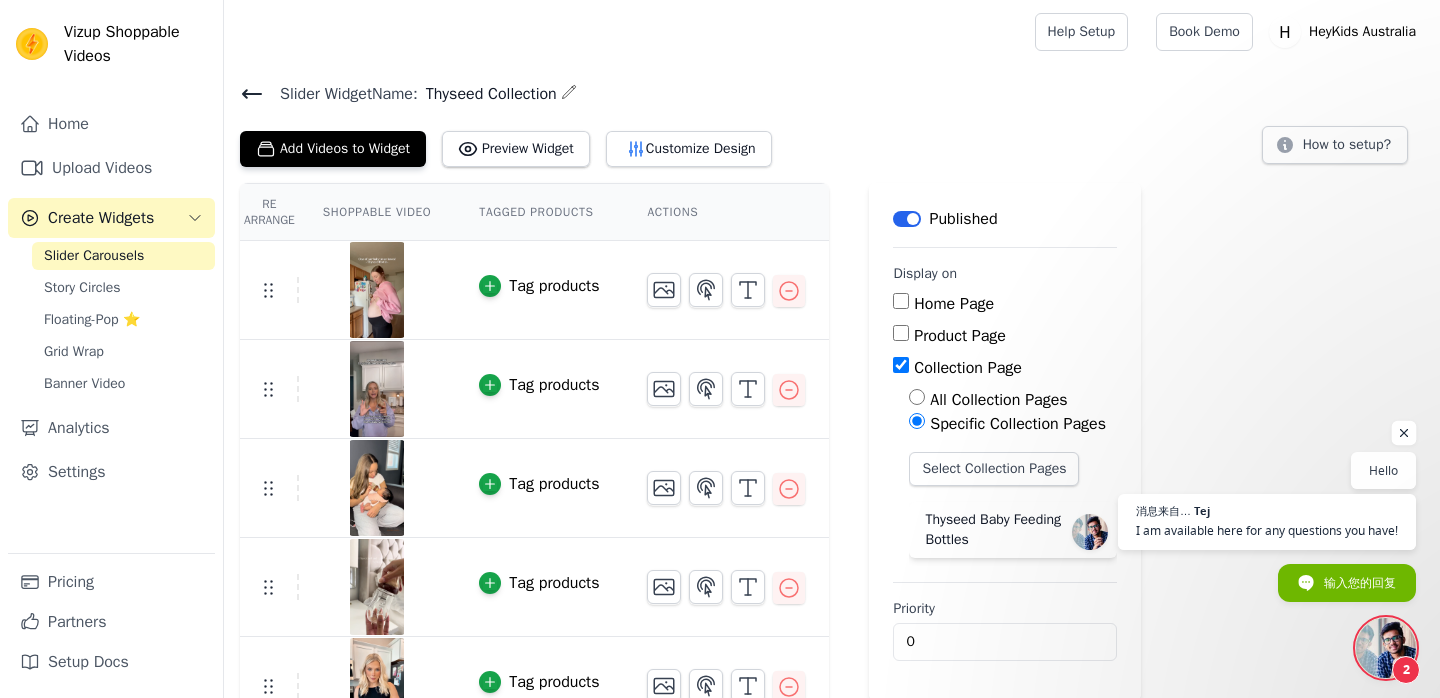 click at bounding box center (1404, 433) 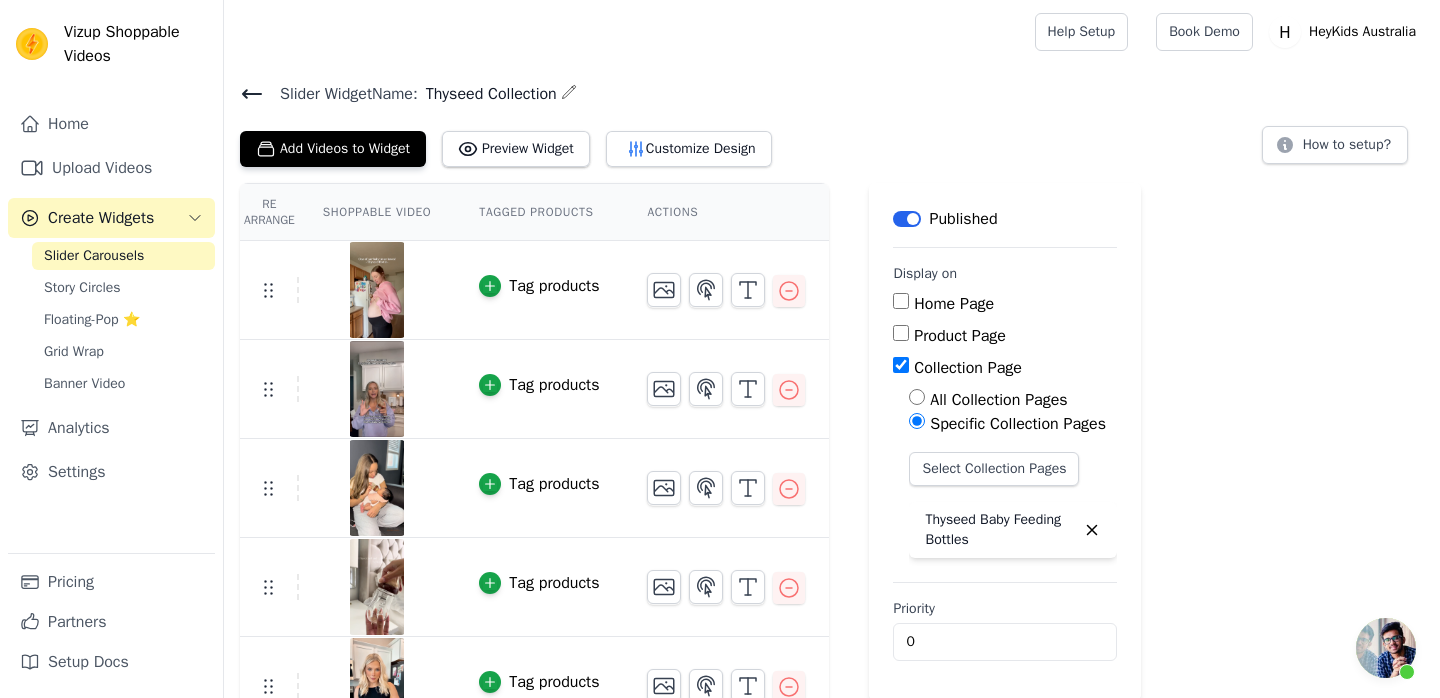 click 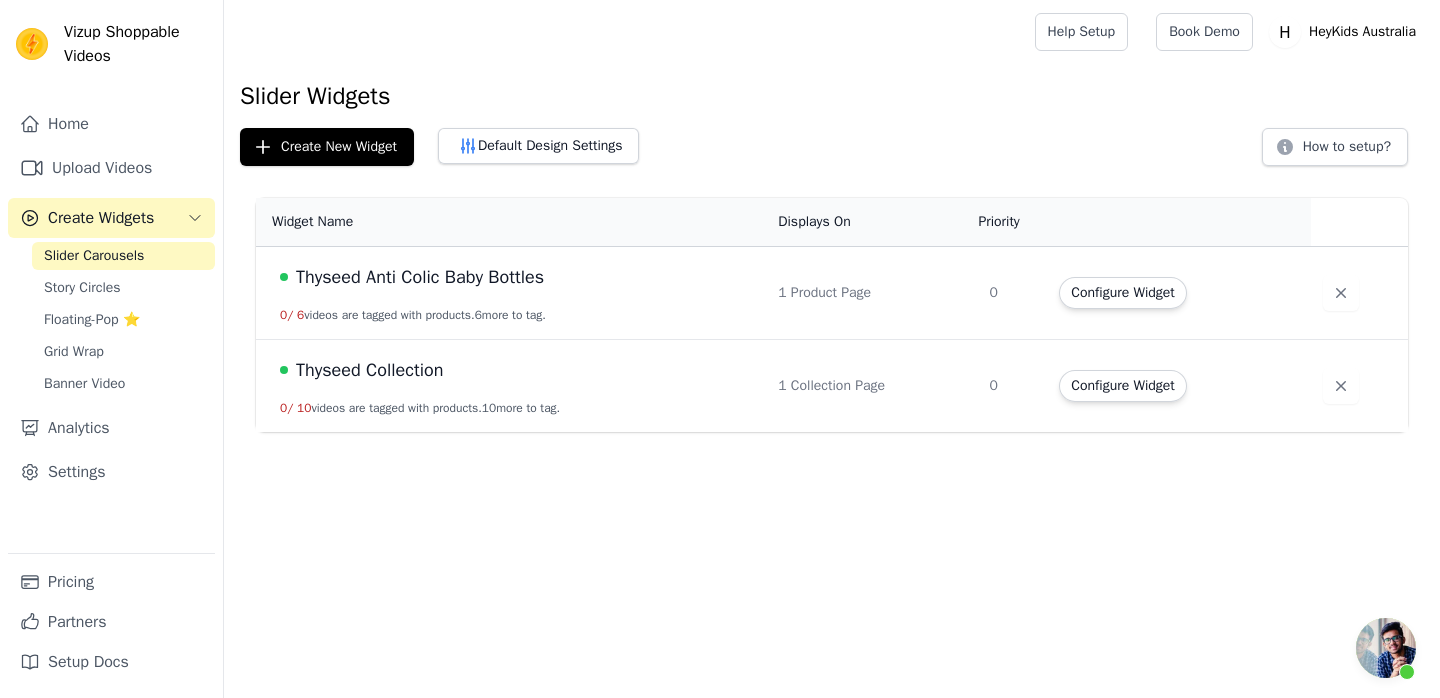 click on "Thyseed Anti Colic Baby Bottles" at bounding box center (420, 277) 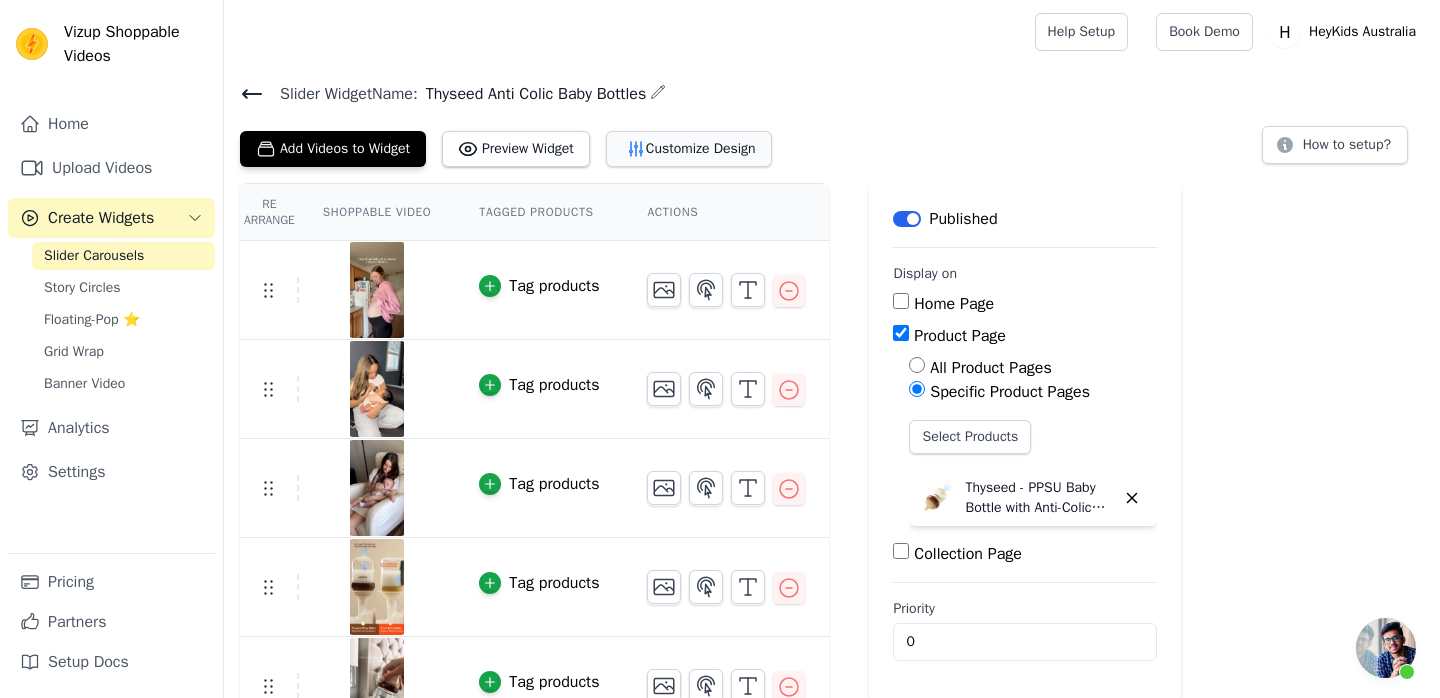 click on "Customize Design" at bounding box center [689, 149] 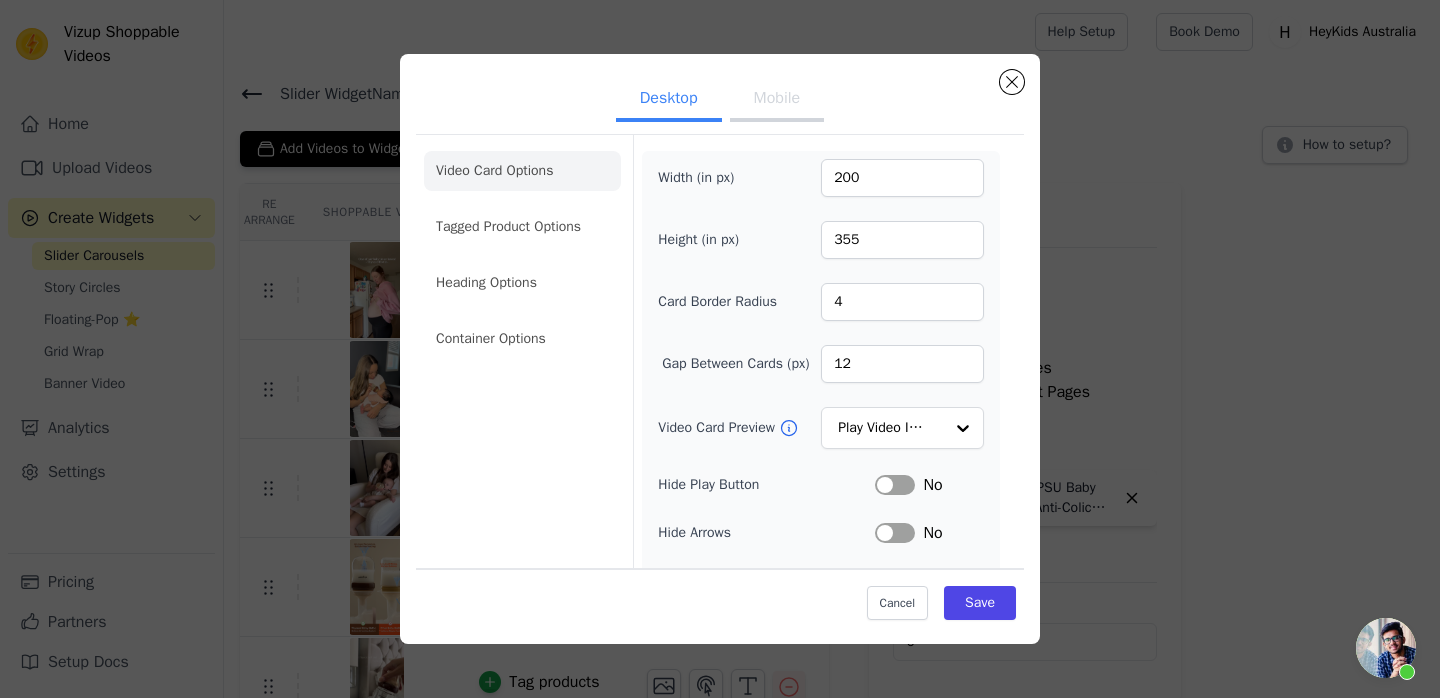 click on "Width (in px)   200   Height (in px)   355   Card Border Radius   4   Gap Between Cards (px)   12   Video Card Preview           Play Video In Loop               Hide Play Button   Label     No   Hide Arrows   Label     No   Remove Video Card Shadow     Label     No   Auto Loop Slider     Label     No   Shopping Icon on Video Cards   Label     No   Add to Cart on Video Cards     Label     No" at bounding box center [821, 448] 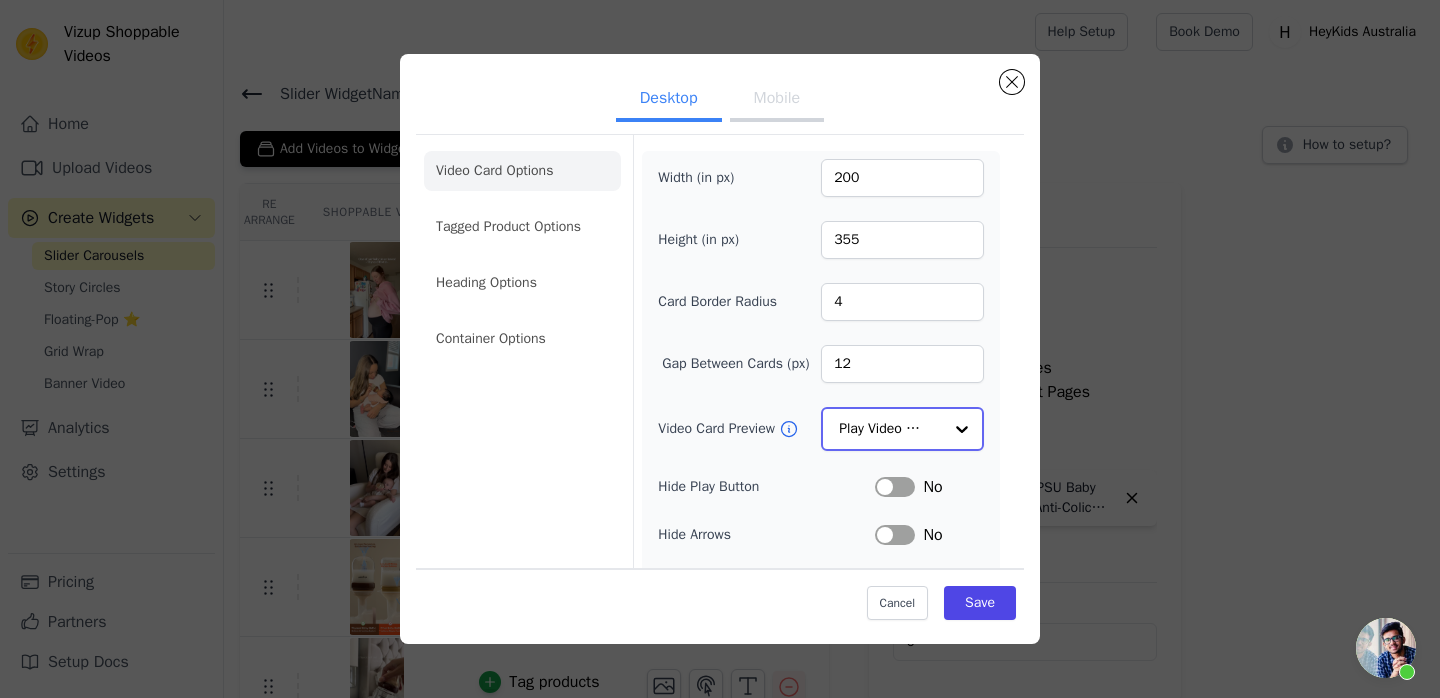 click on "Video Card Preview" 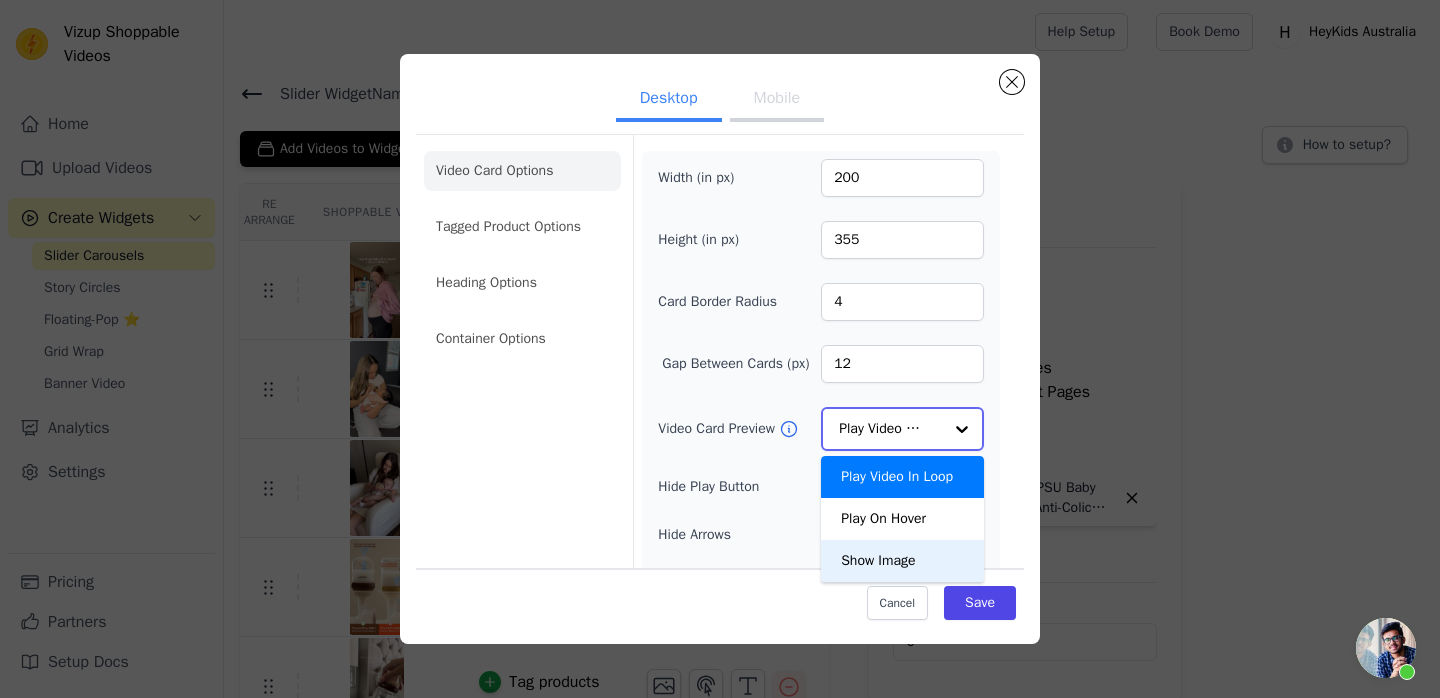 click on "Show Image" at bounding box center (902, 561) 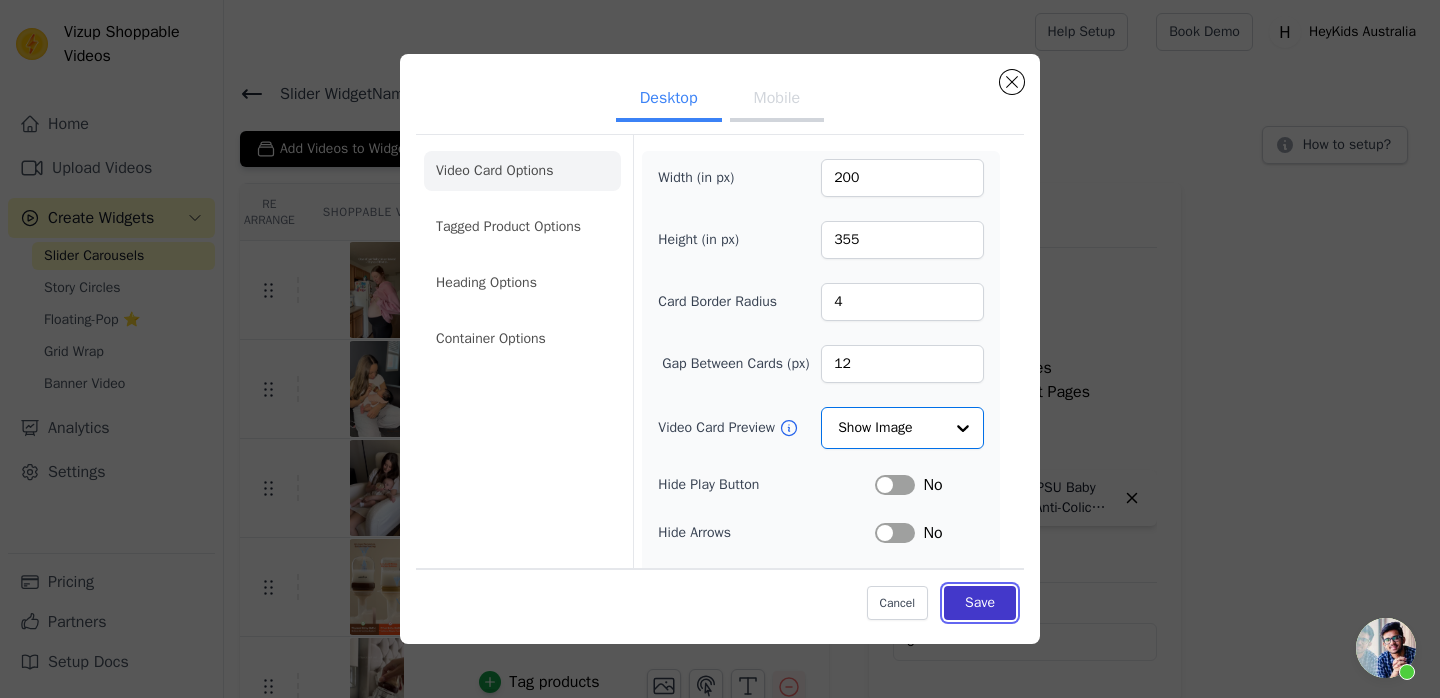 click on "Save" at bounding box center (980, 603) 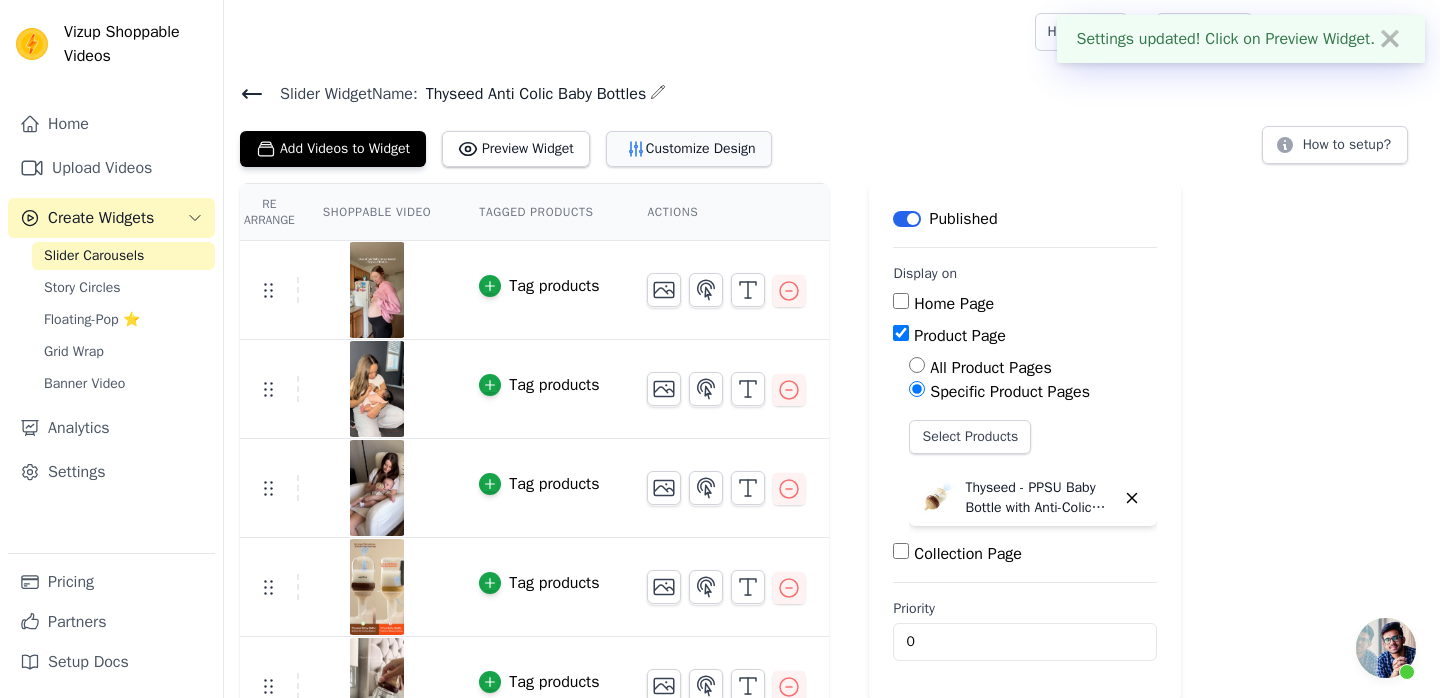 click on "Customize Design" at bounding box center [689, 149] 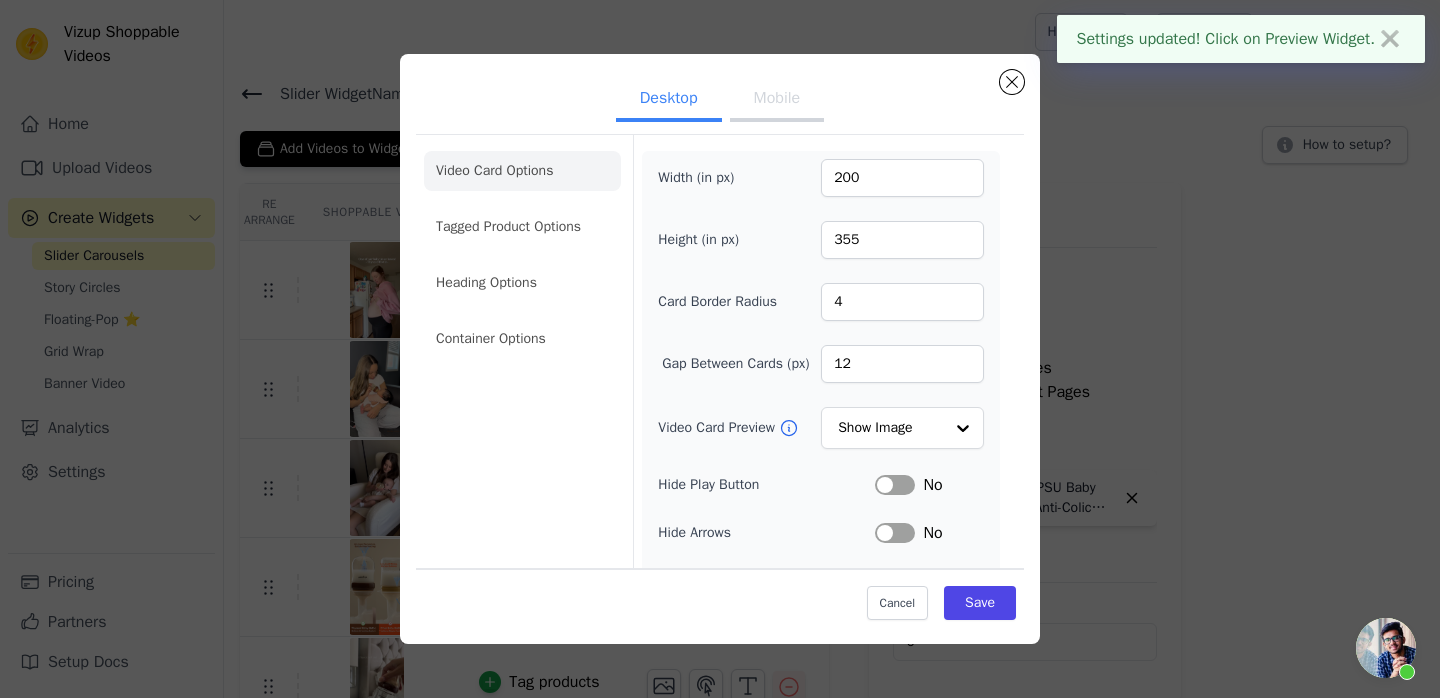 click on "Mobile" at bounding box center (777, 100) 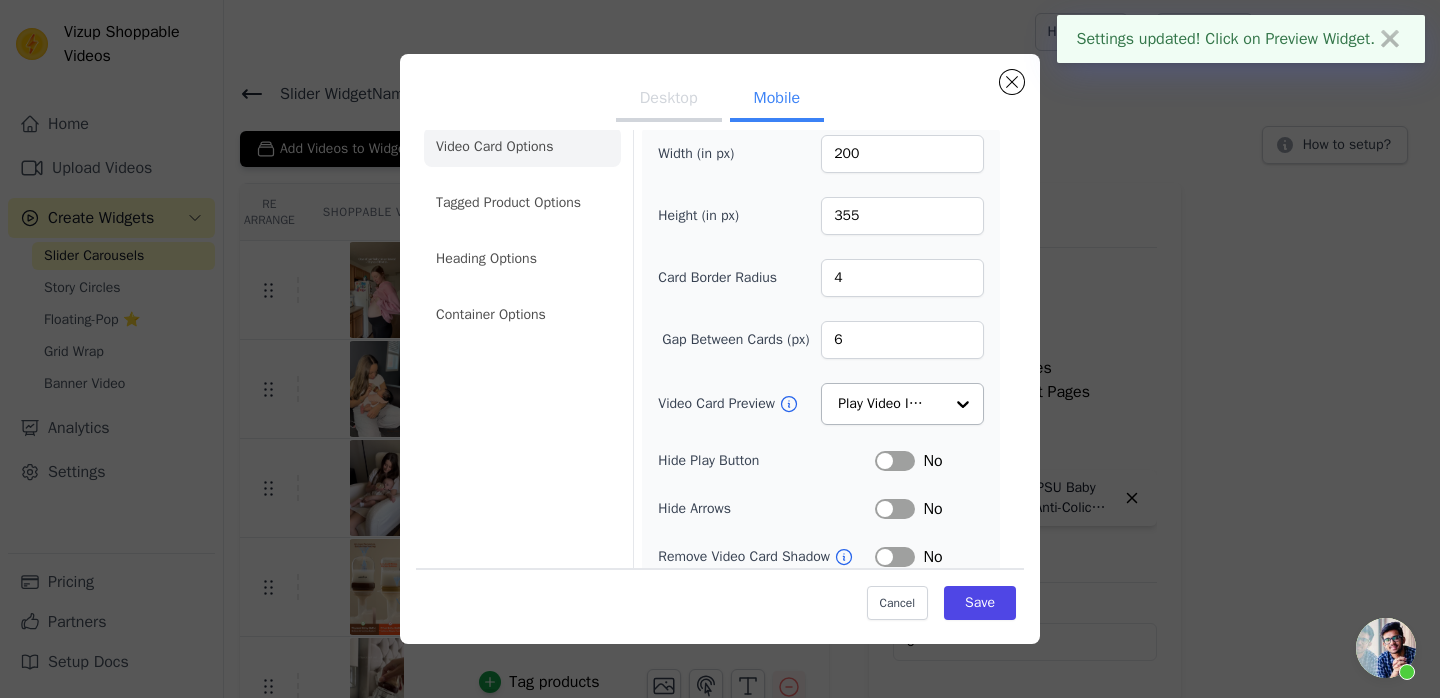 scroll, scrollTop: 25, scrollLeft: 0, axis: vertical 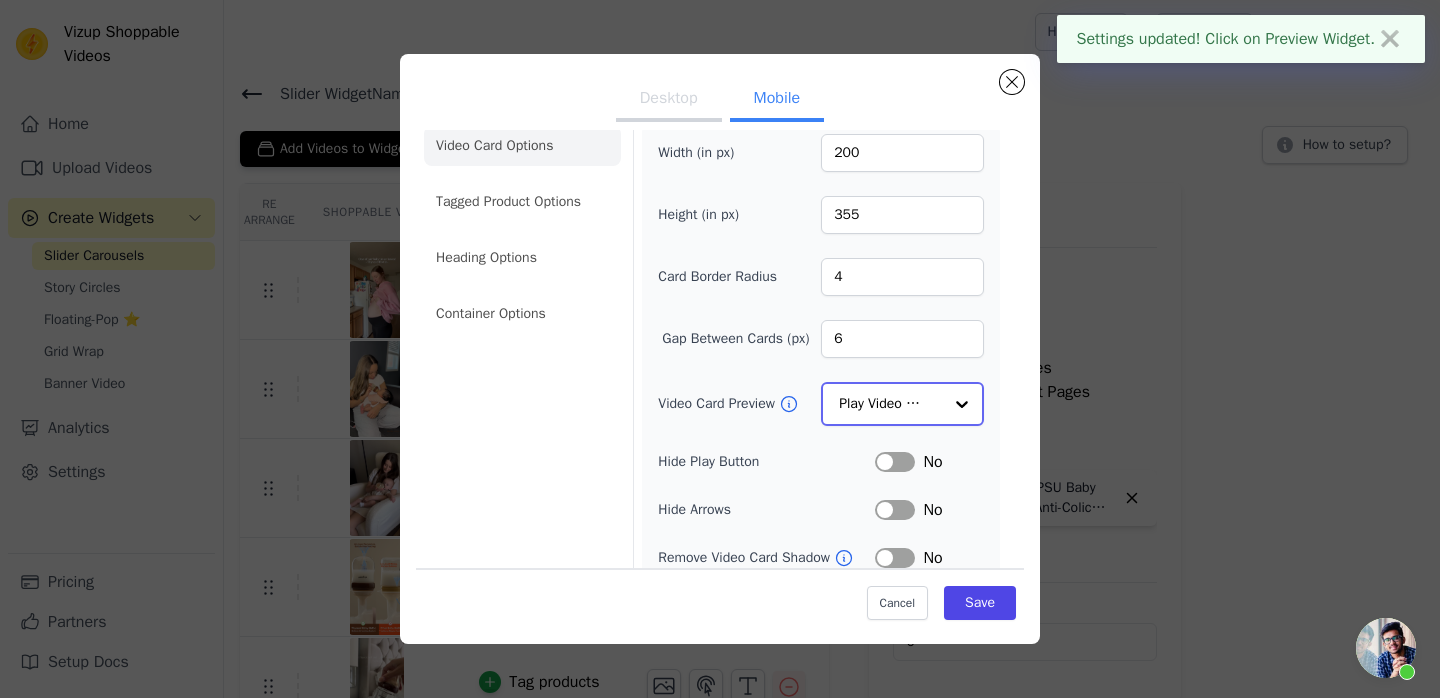 click on "Video Card Preview" 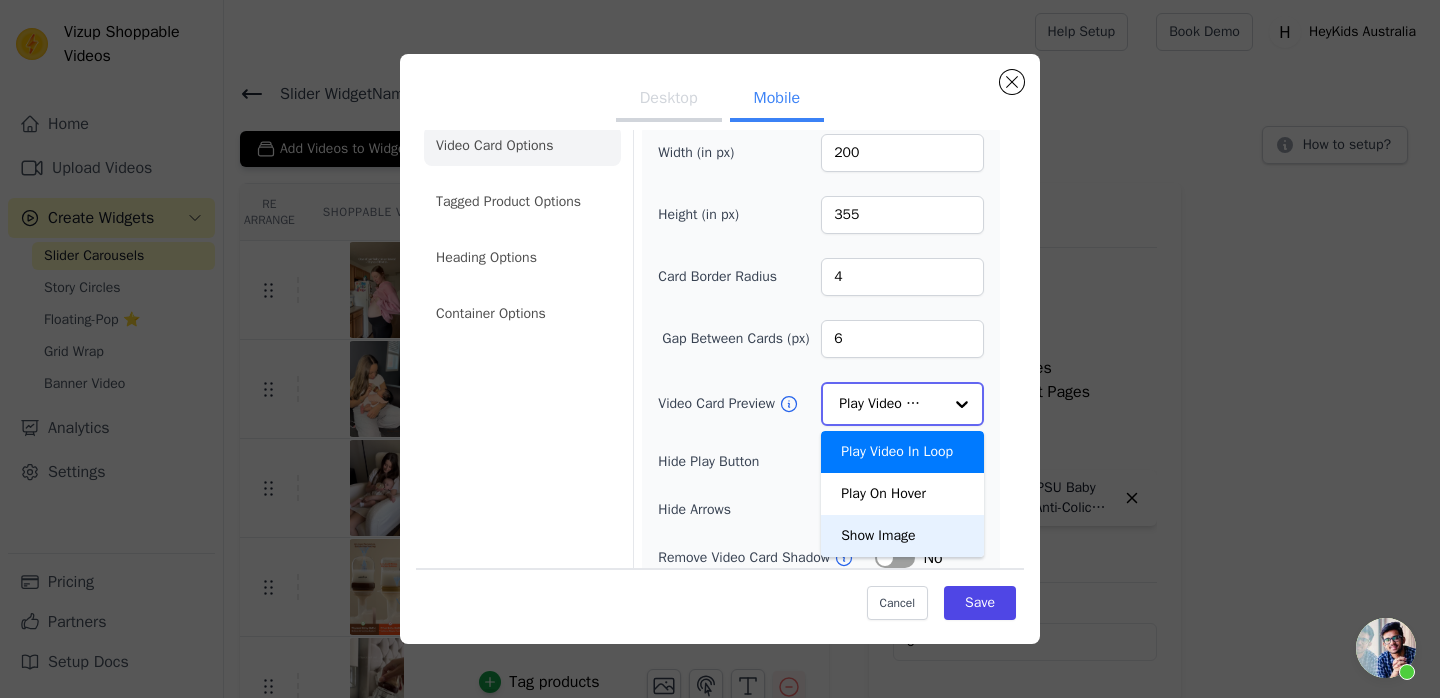 click on "Show Image" at bounding box center [902, 536] 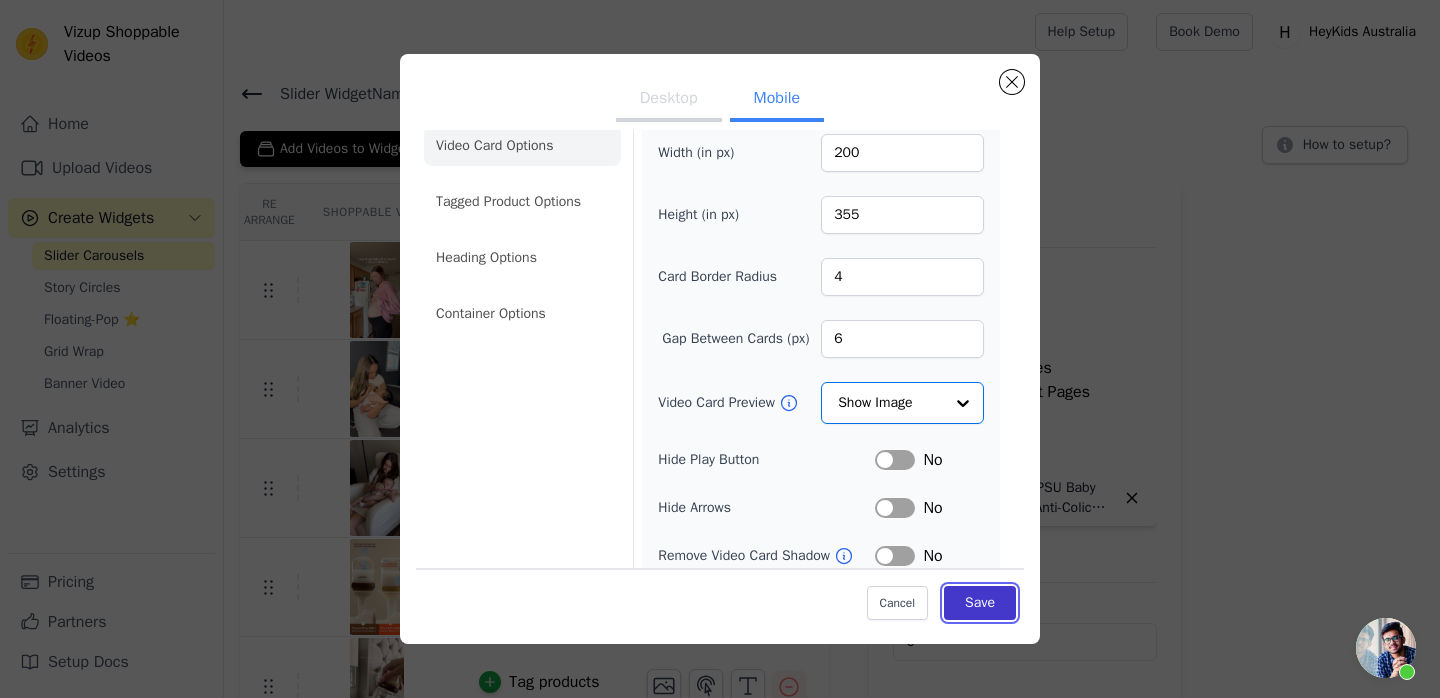 click on "Save" at bounding box center (980, 603) 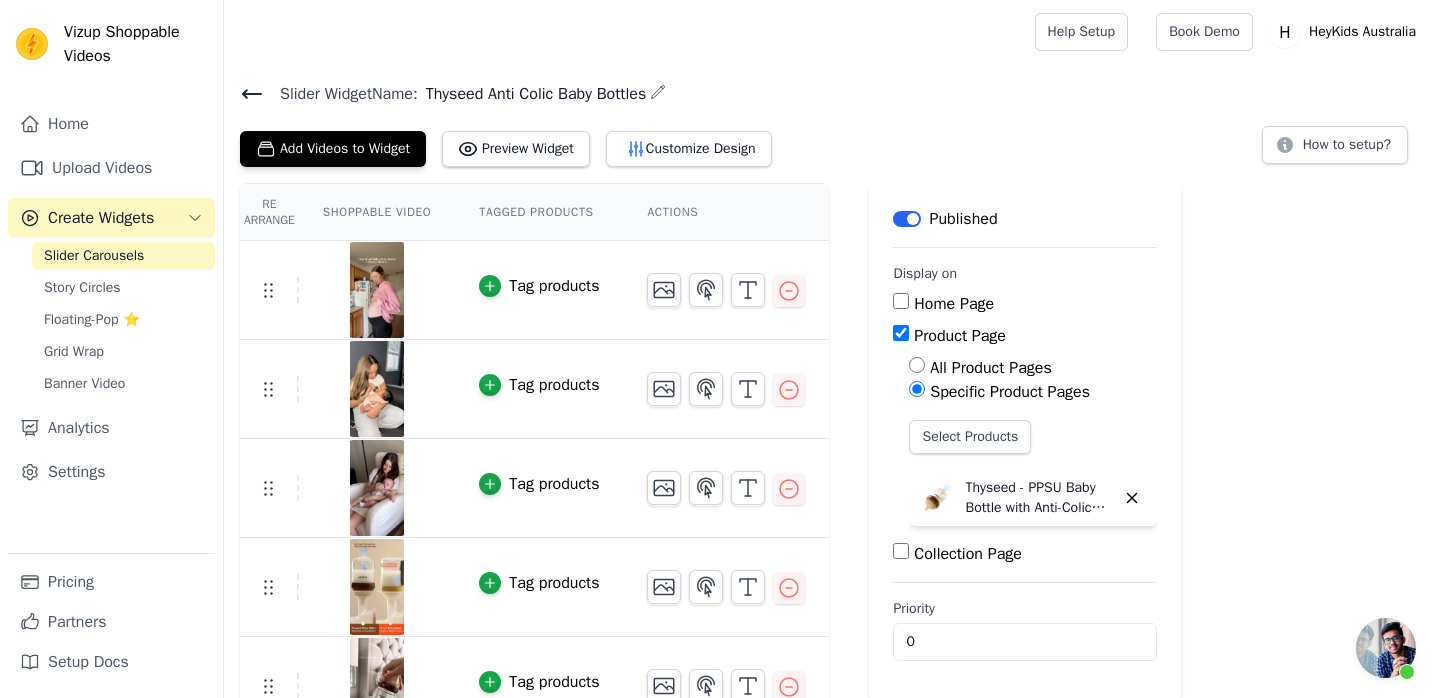 click 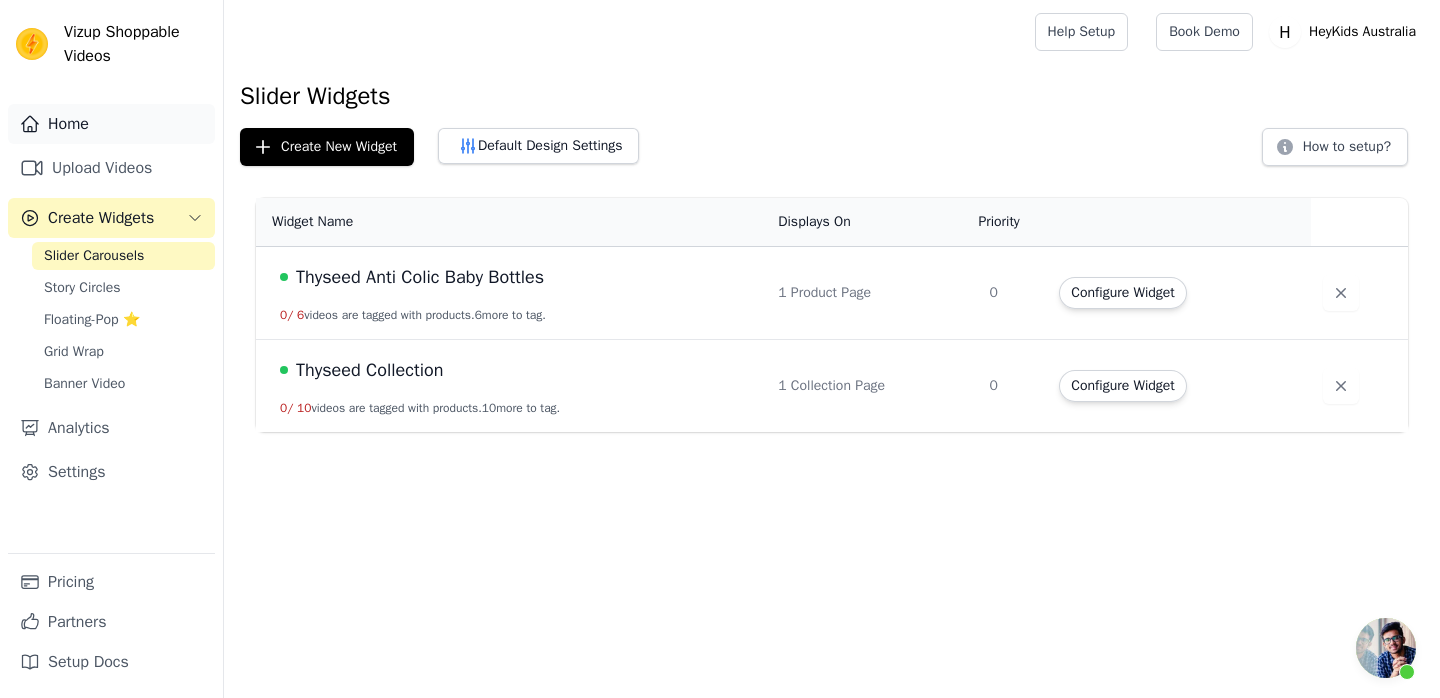 click on "Home" at bounding box center (111, 124) 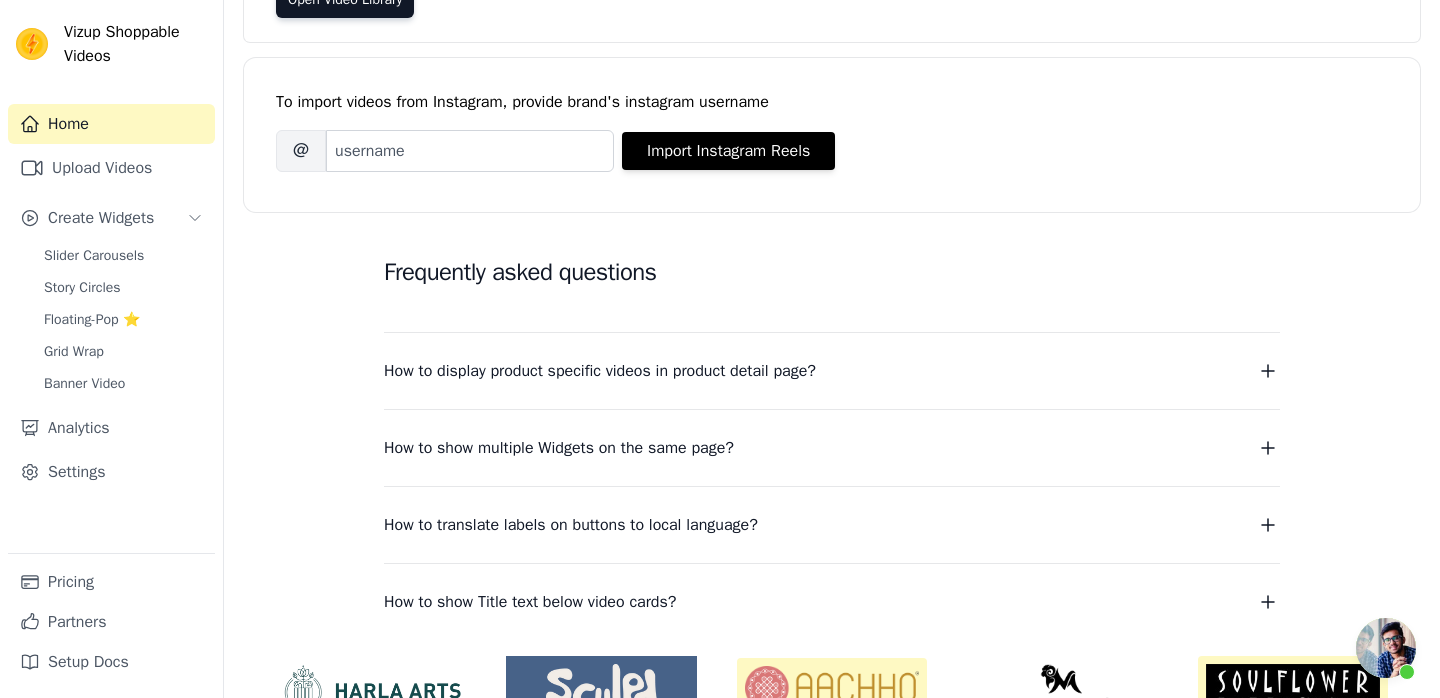 scroll, scrollTop: 424, scrollLeft: 0, axis: vertical 